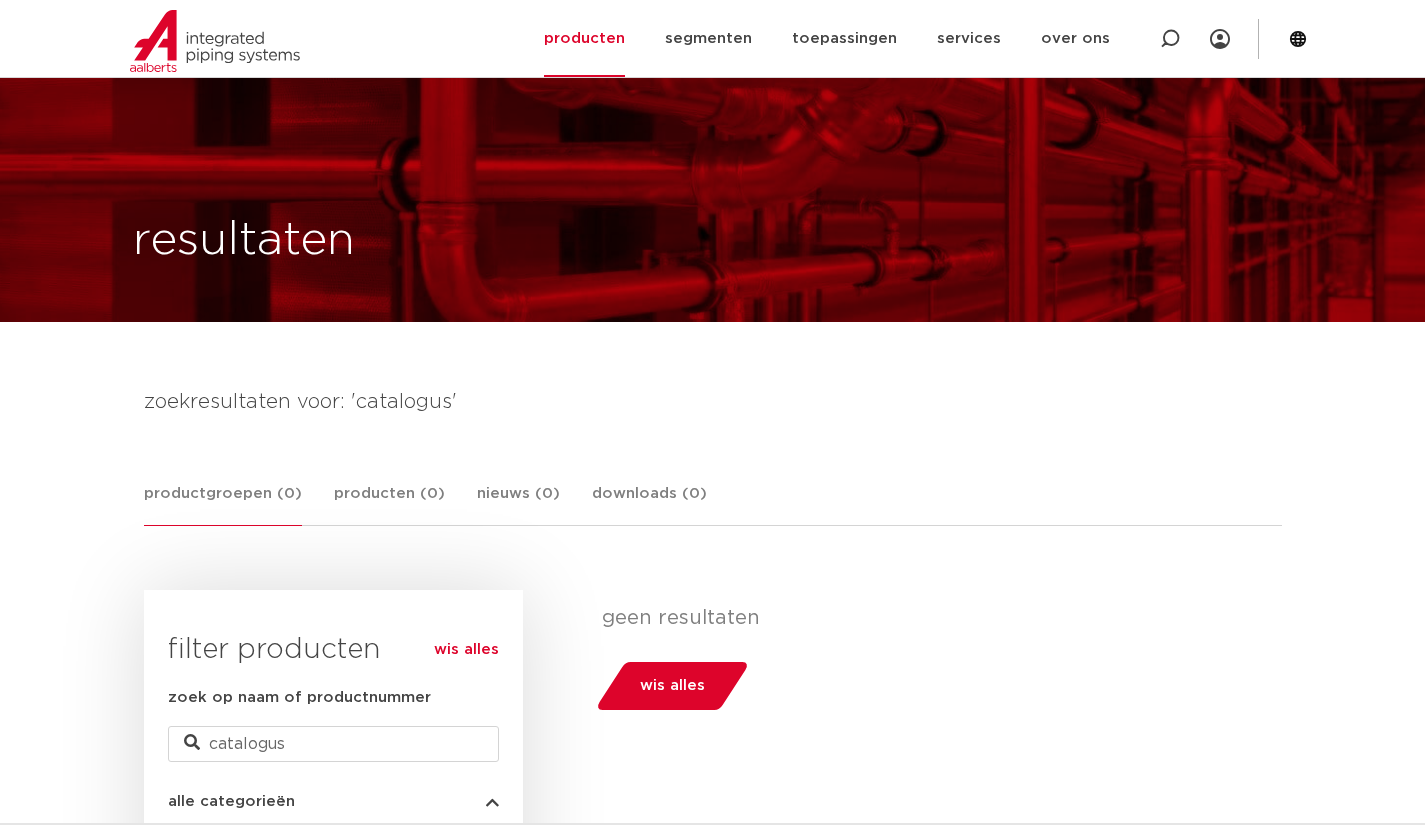 scroll, scrollTop: 238, scrollLeft: 0, axis: vertical 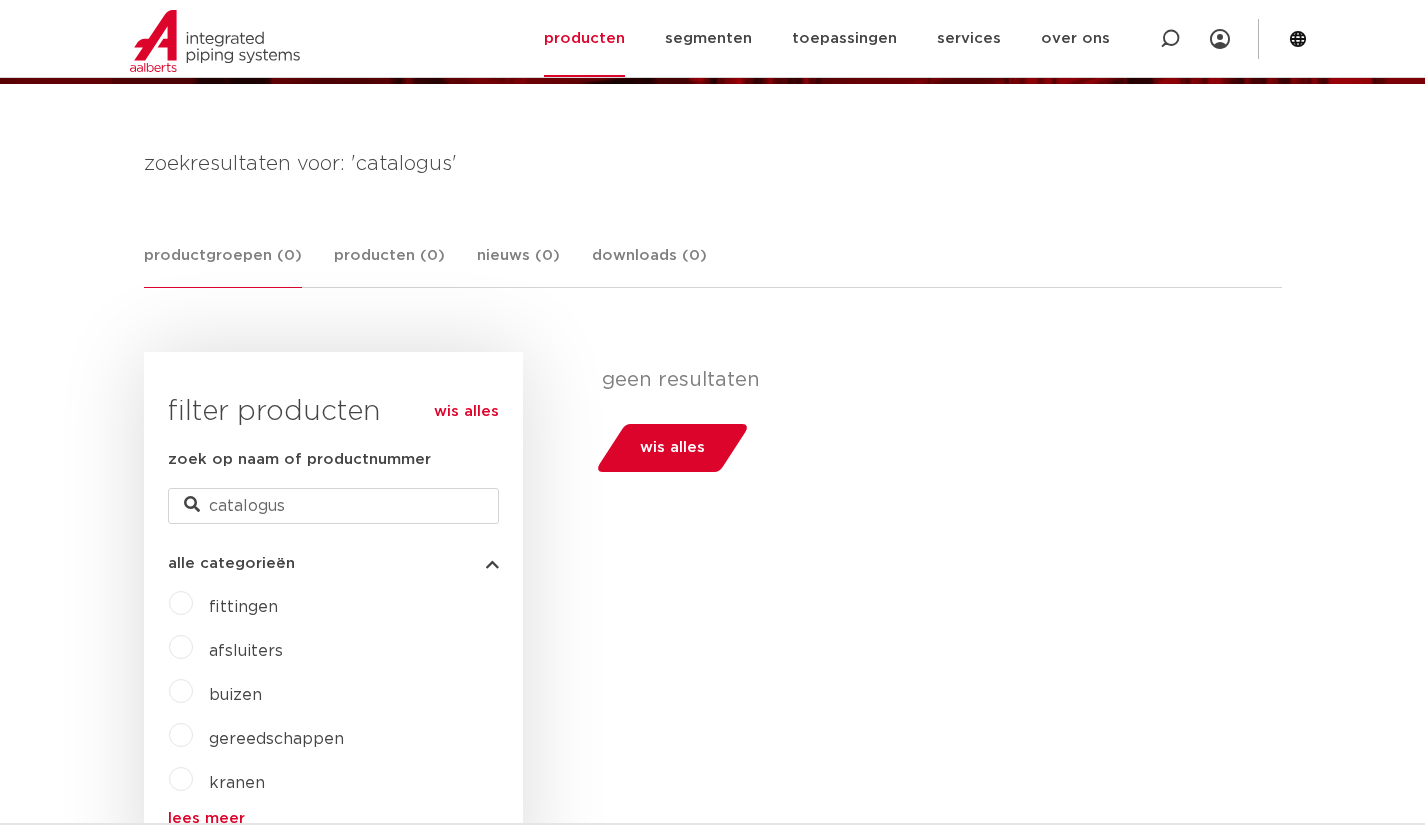 click on "producten" 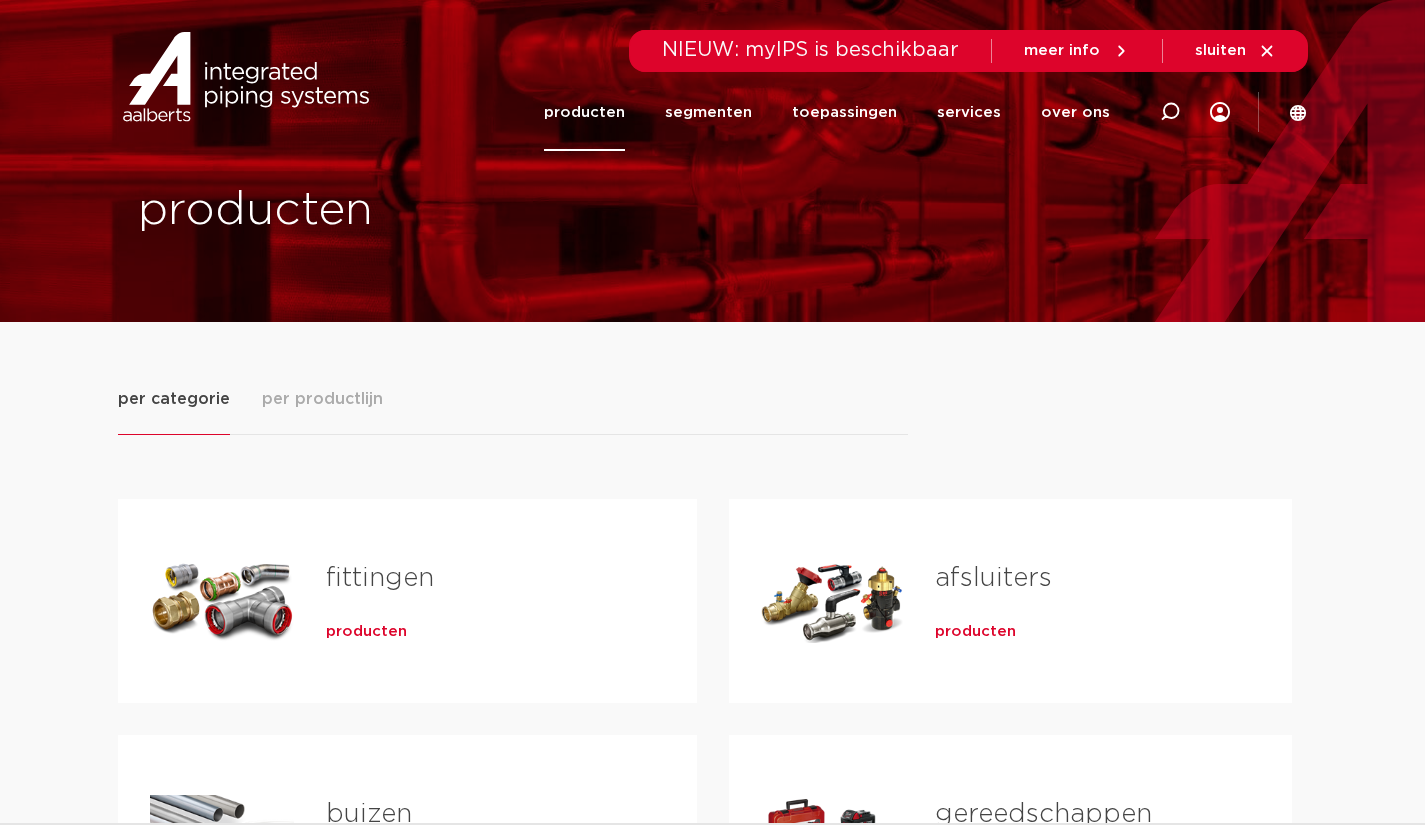 scroll, scrollTop: 0, scrollLeft: 0, axis: both 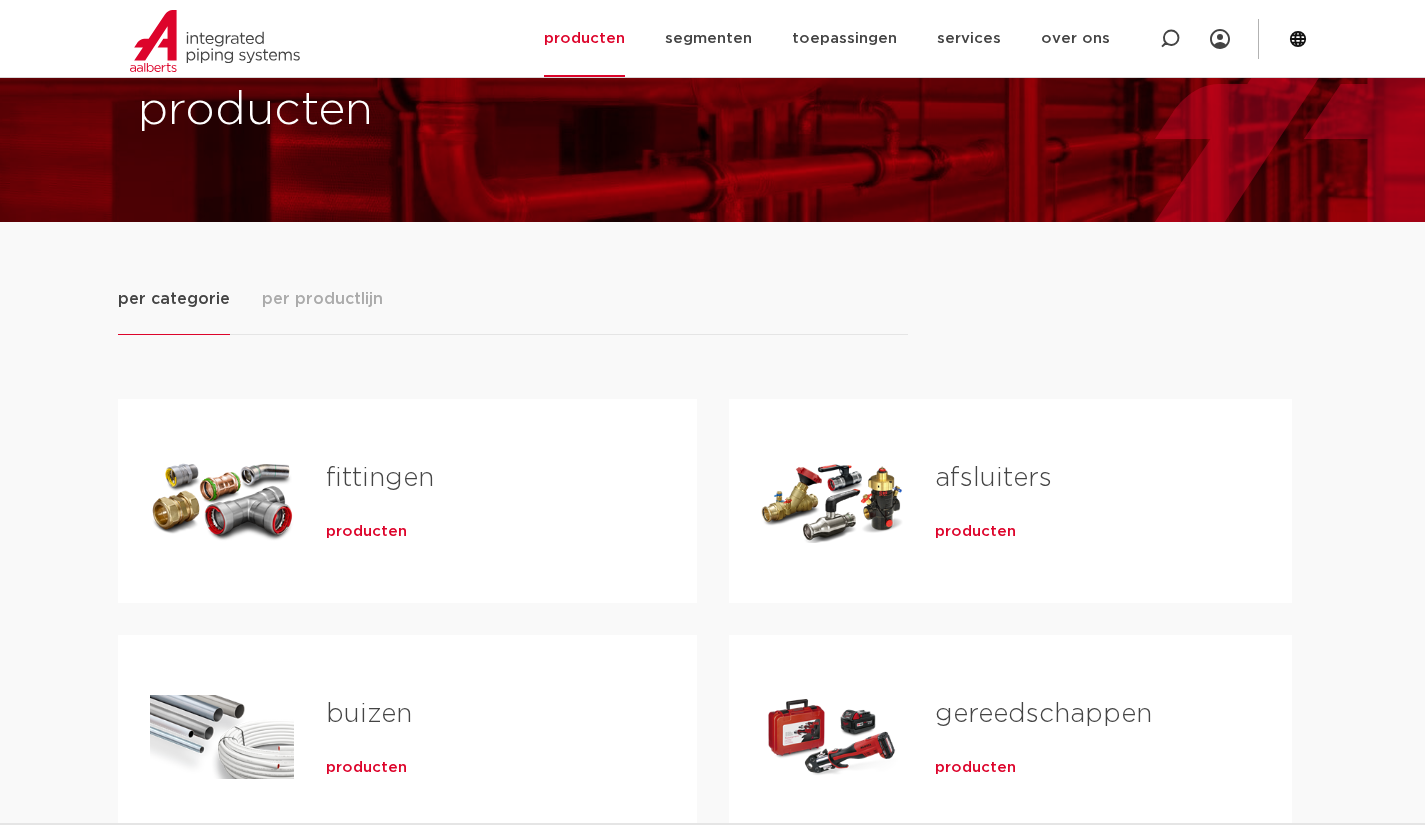 click on "per productlijn" at bounding box center [322, 311] 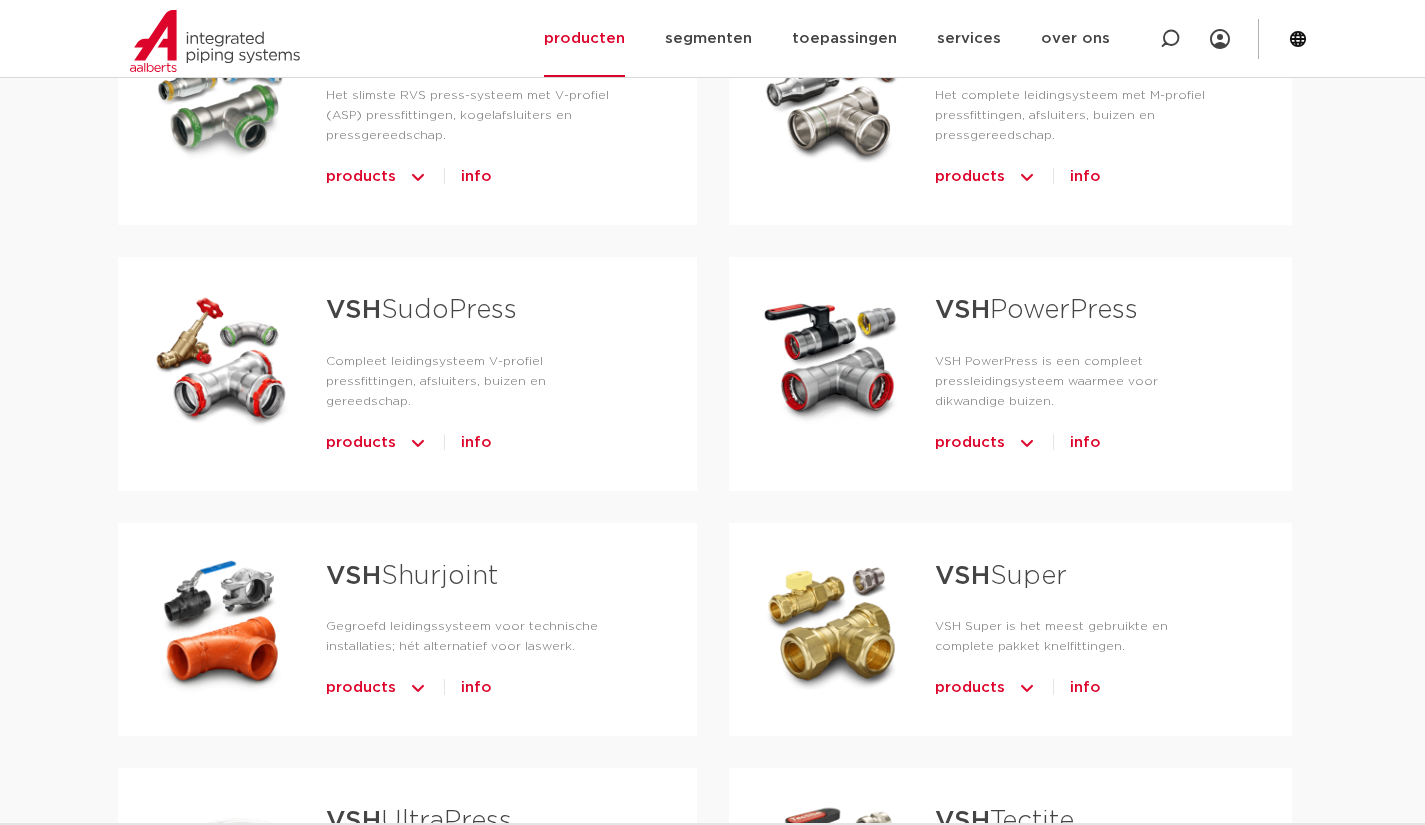 scroll, scrollTop: 600, scrollLeft: 0, axis: vertical 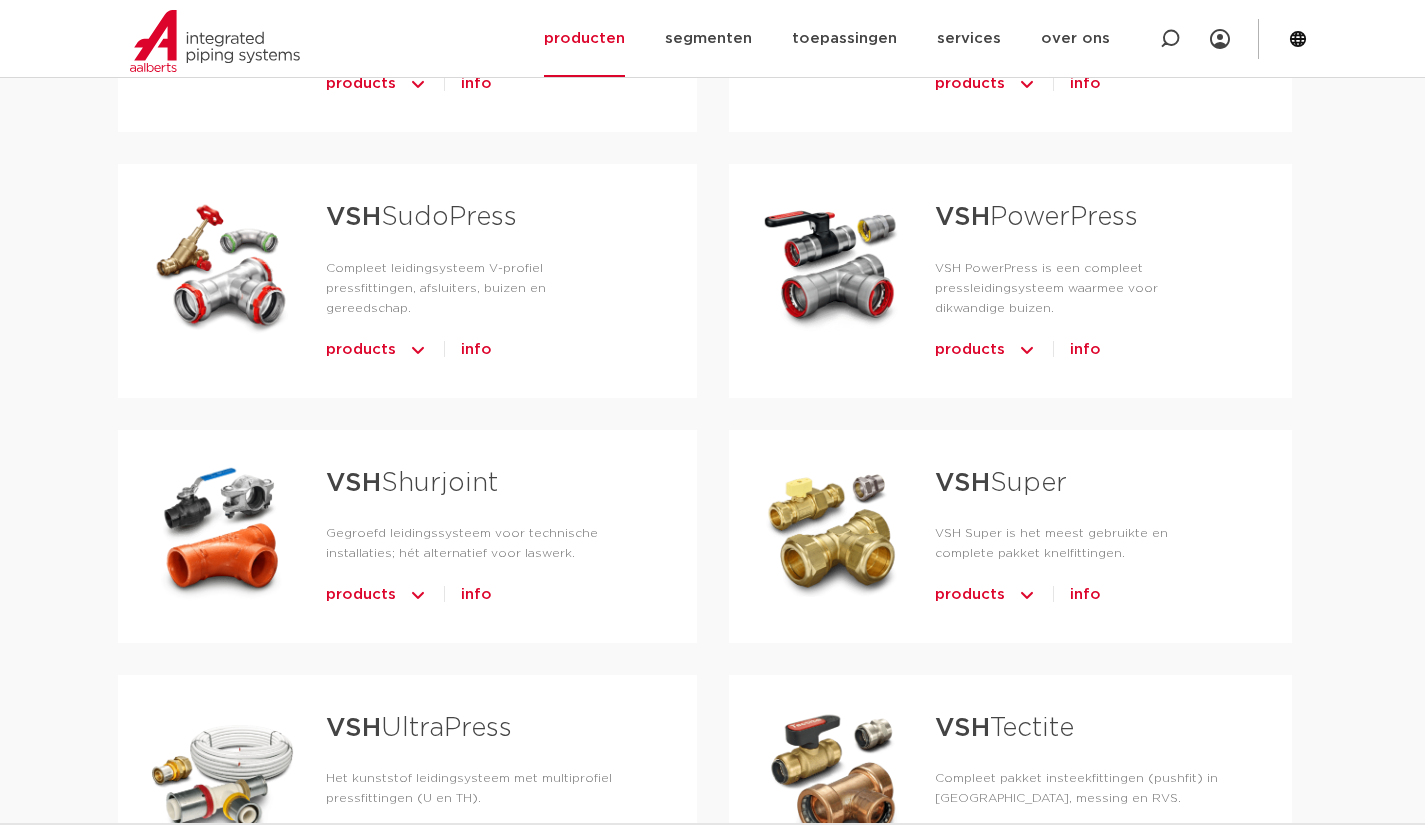 click on "info" at bounding box center (1085, 350) 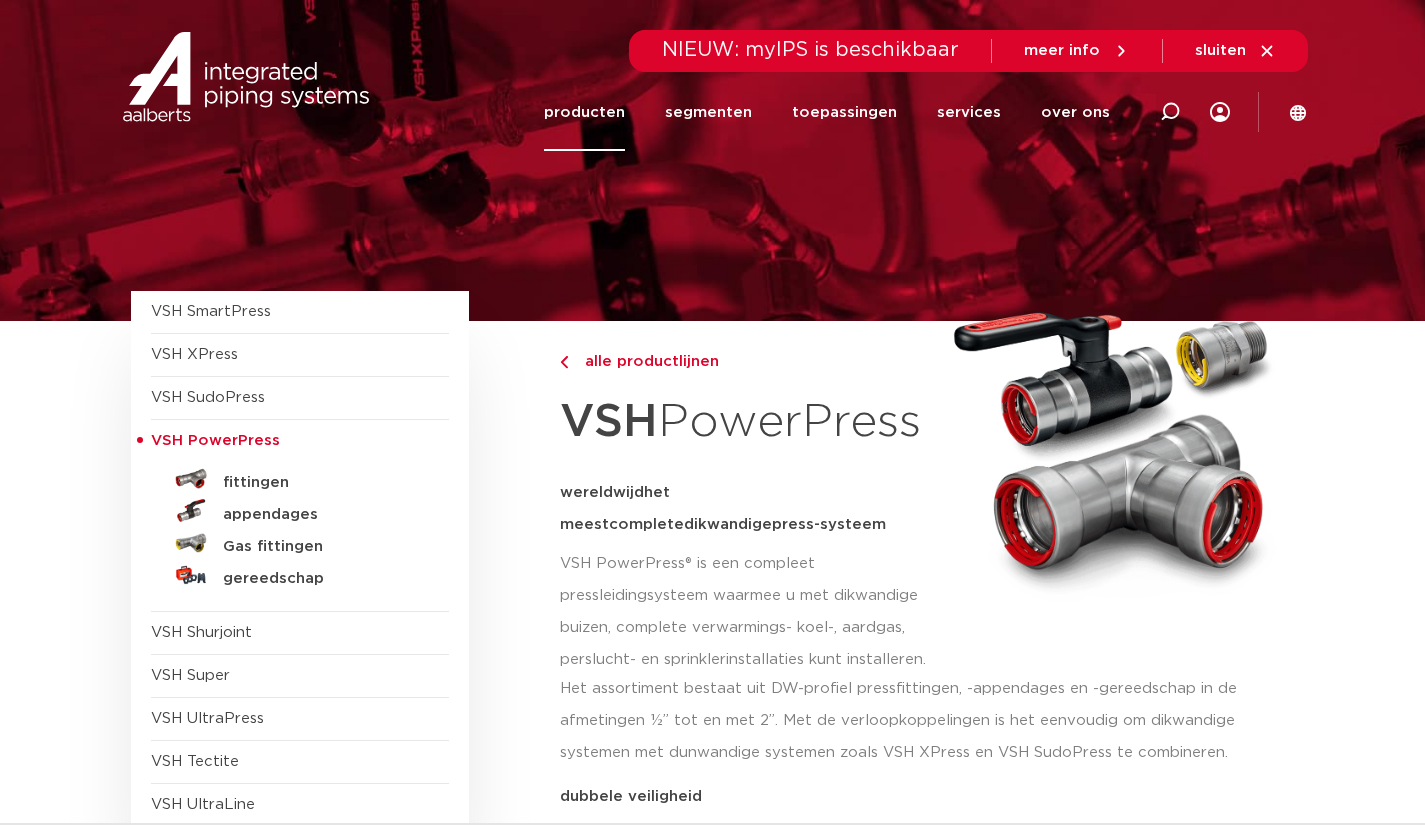 scroll, scrollTop: 0, scrollLeft: 0, axis: both 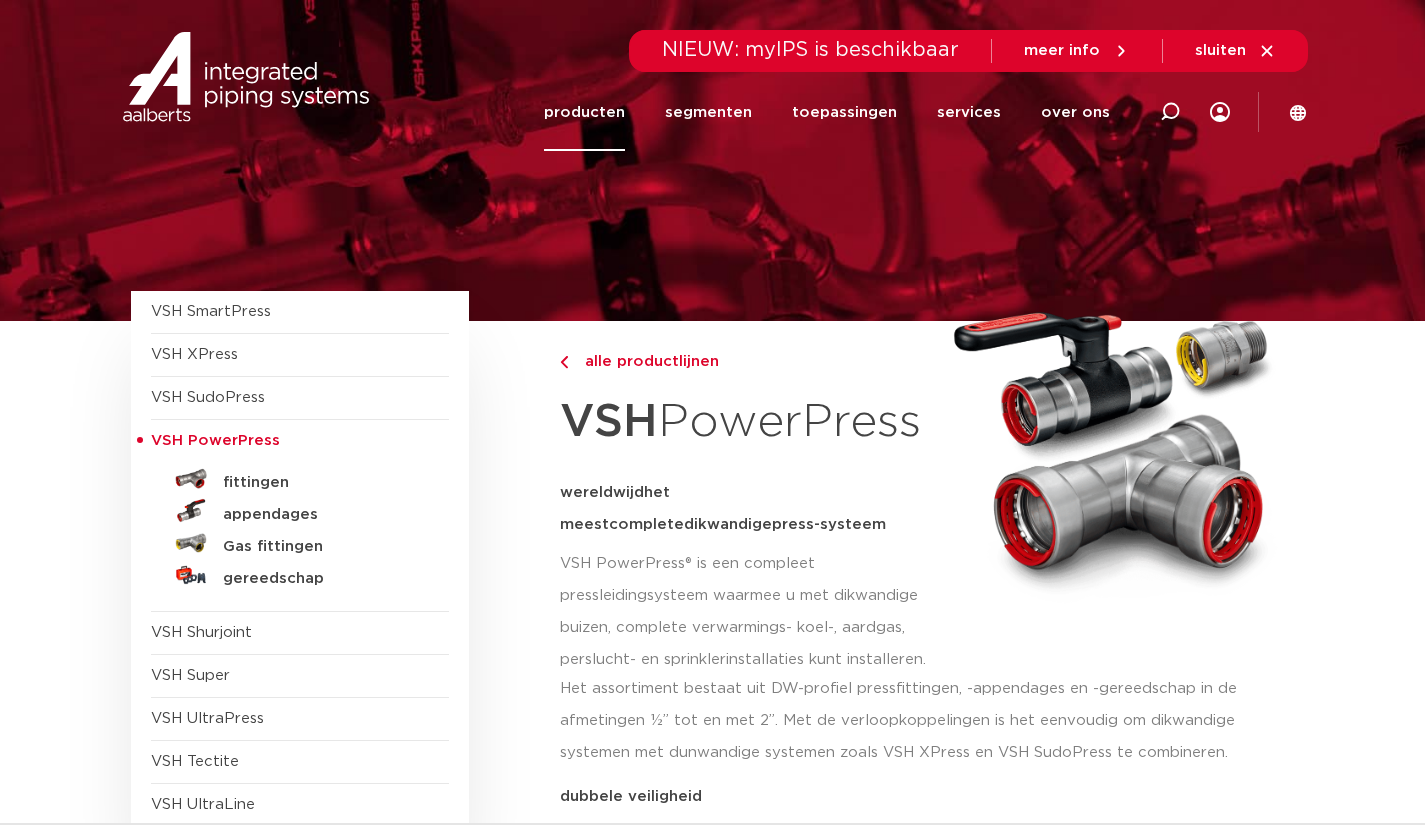 click on "Gas fittingen" at bounding box center [322, 547] 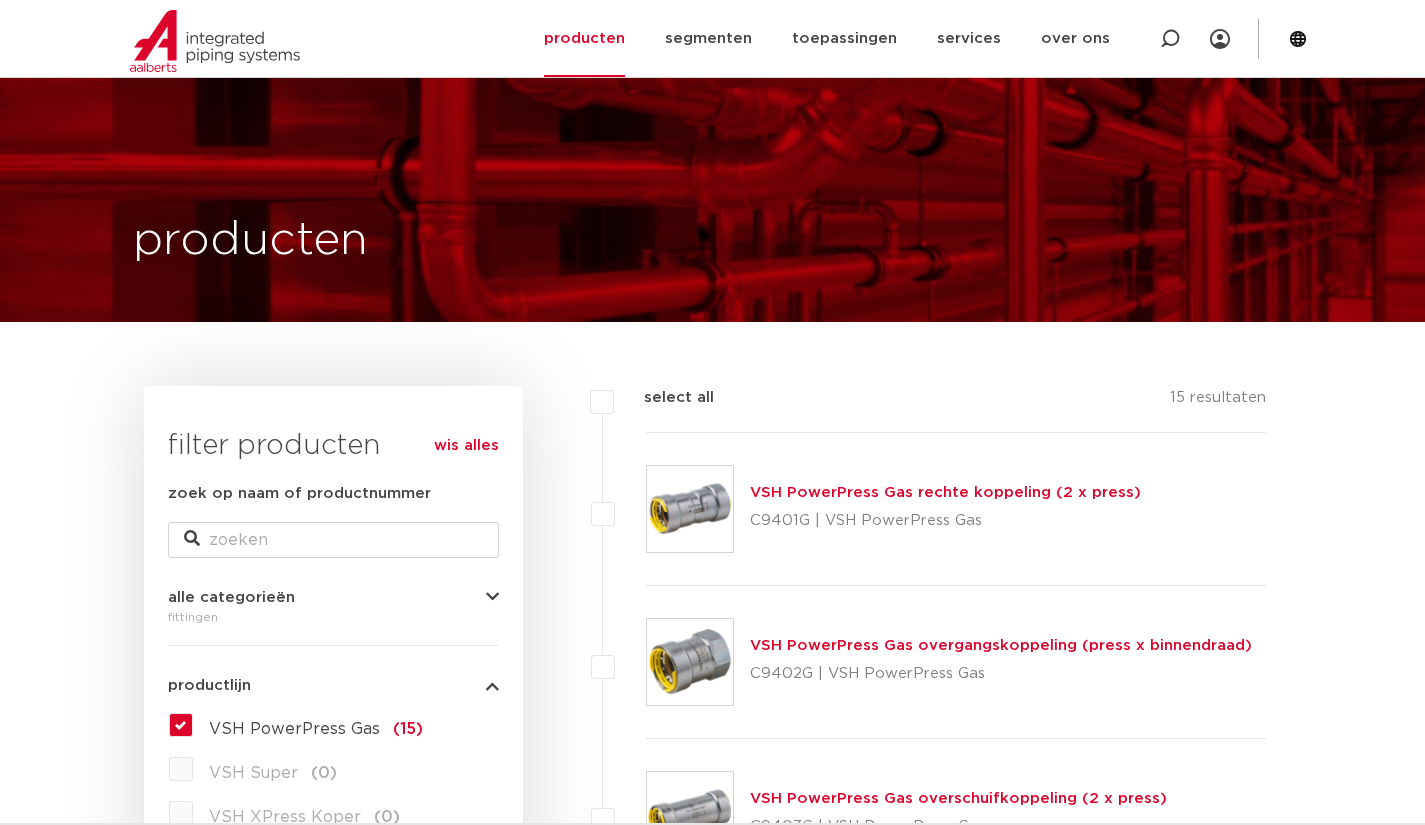 scroll, scrollTop: 300, scrollLeft: 0, axis: vertical 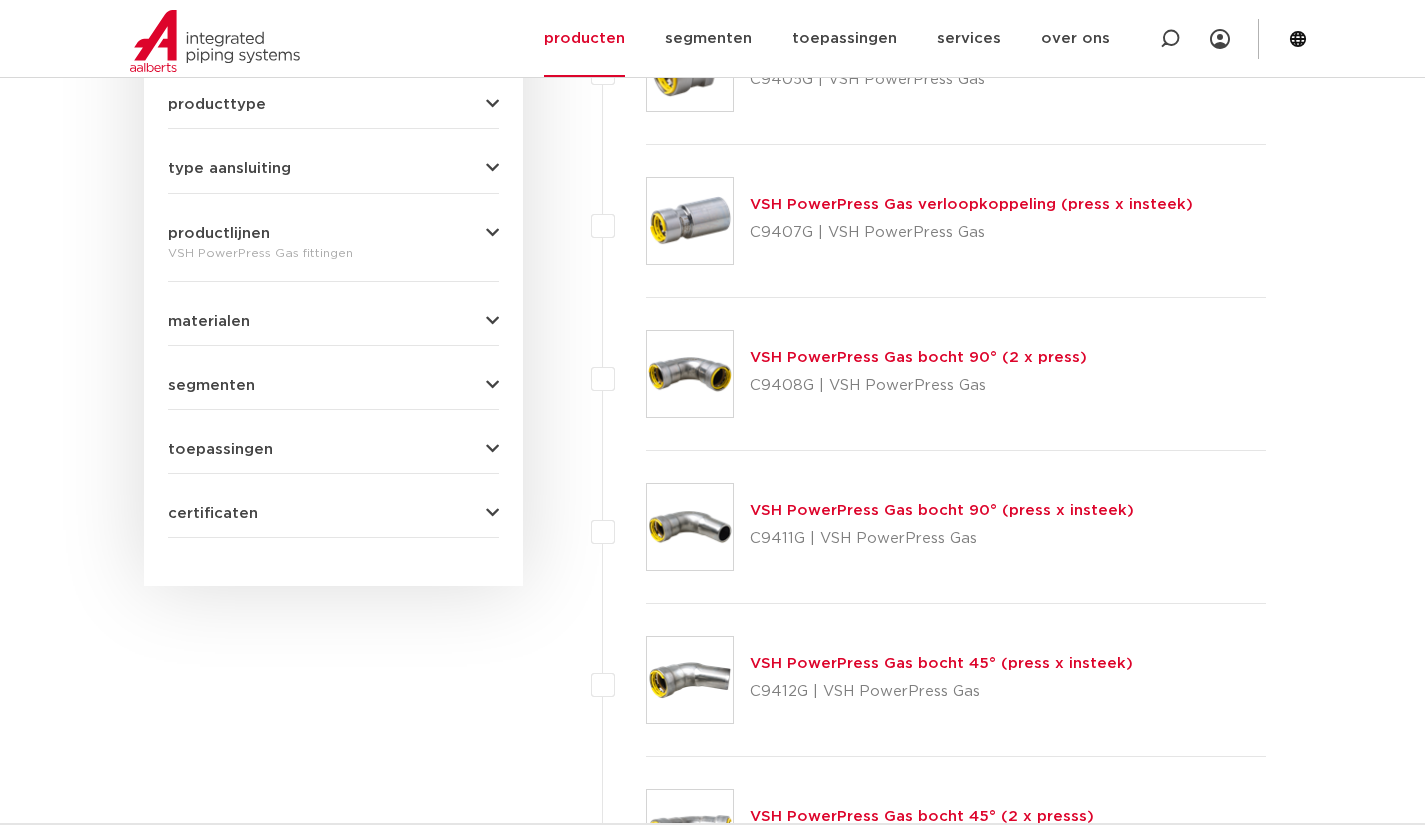 click on "zoek op naam of productnummer
alle categorieën
fittingen
fittingen
afsluiters
buizen
gereedschappen
kranen" at bounding box center [333, 60] 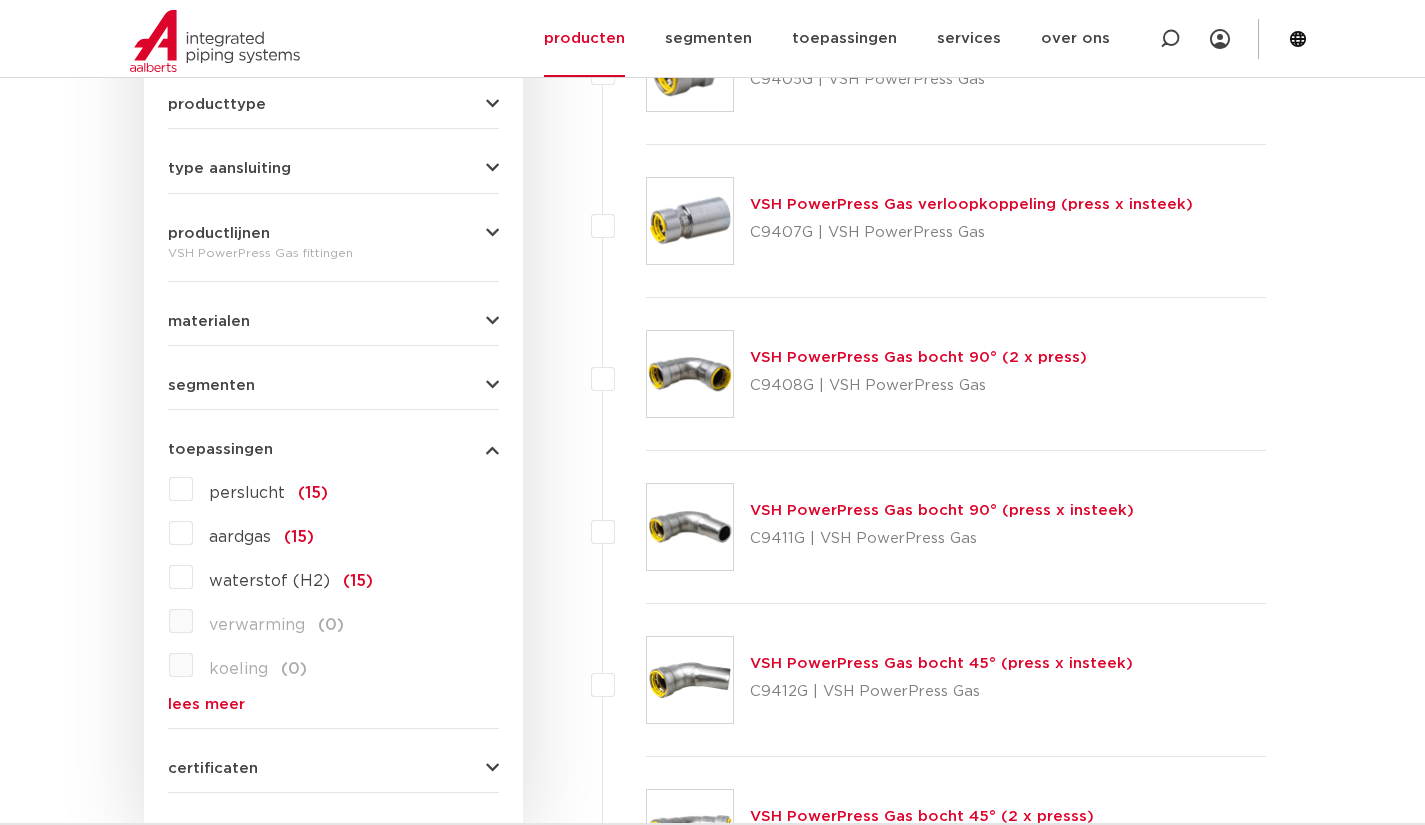 click on "aardgas" at bounding box center [240, 537] 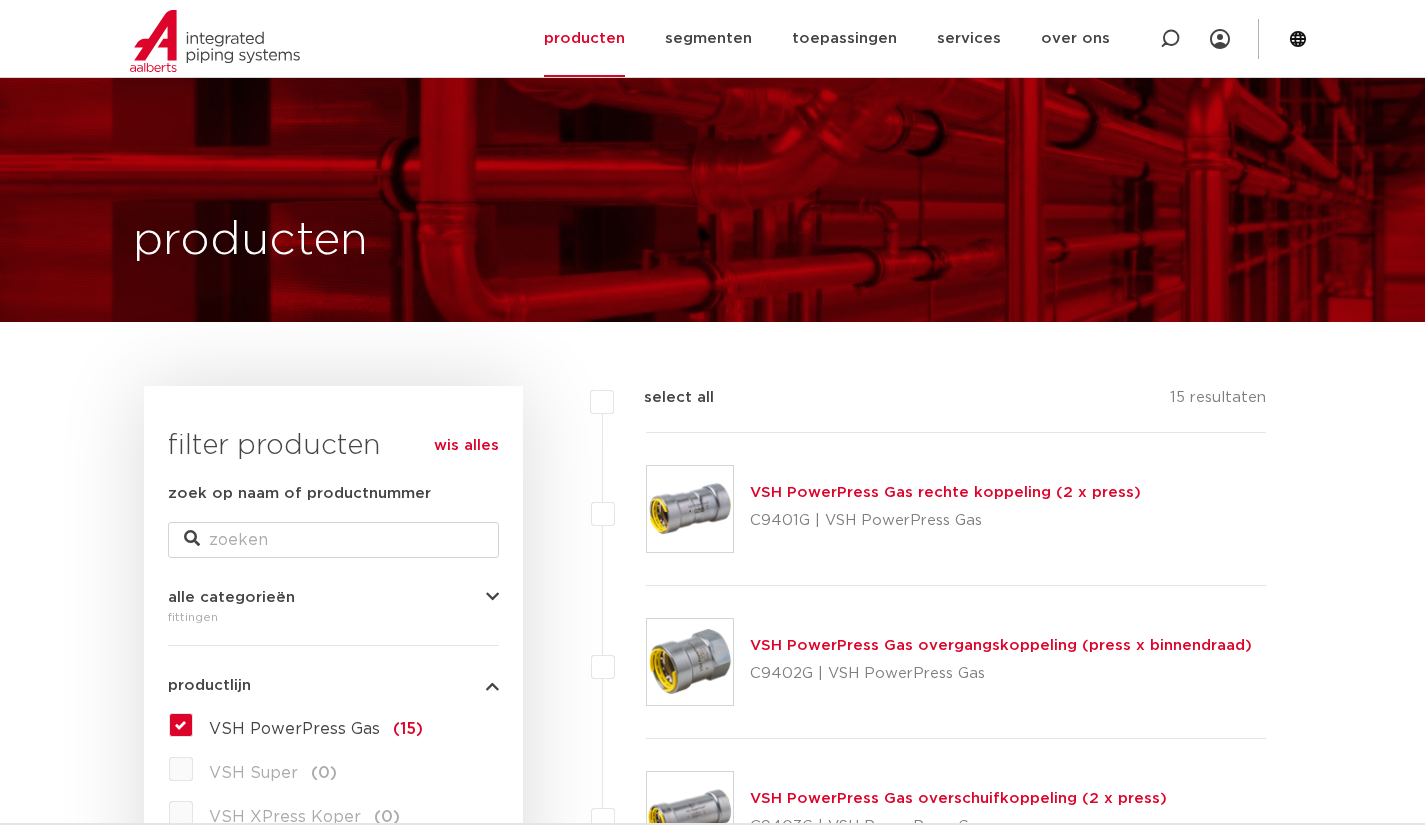 scroll, scrollTop: 628, scrollLeft: 0, axis: vertical 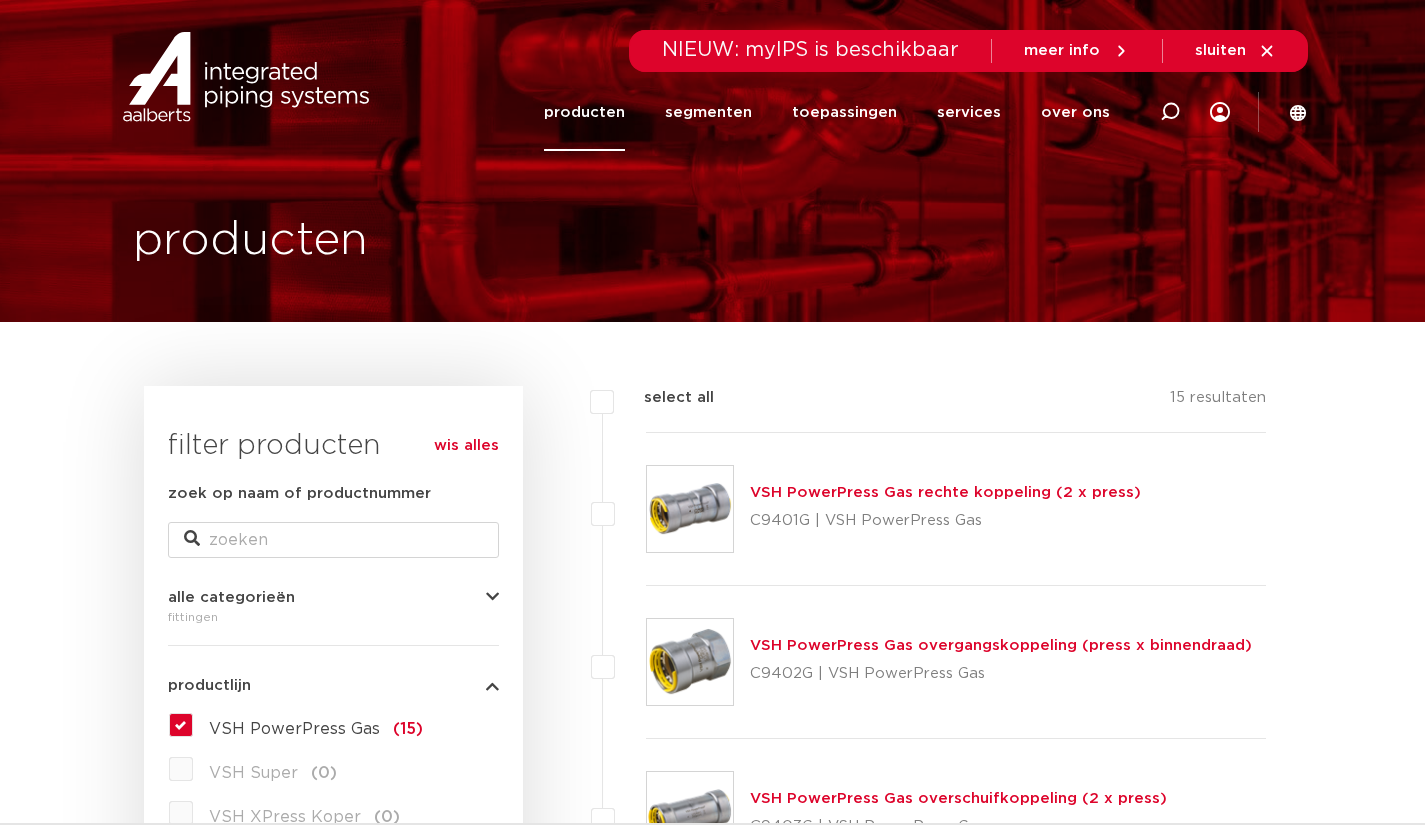 click on "producten" 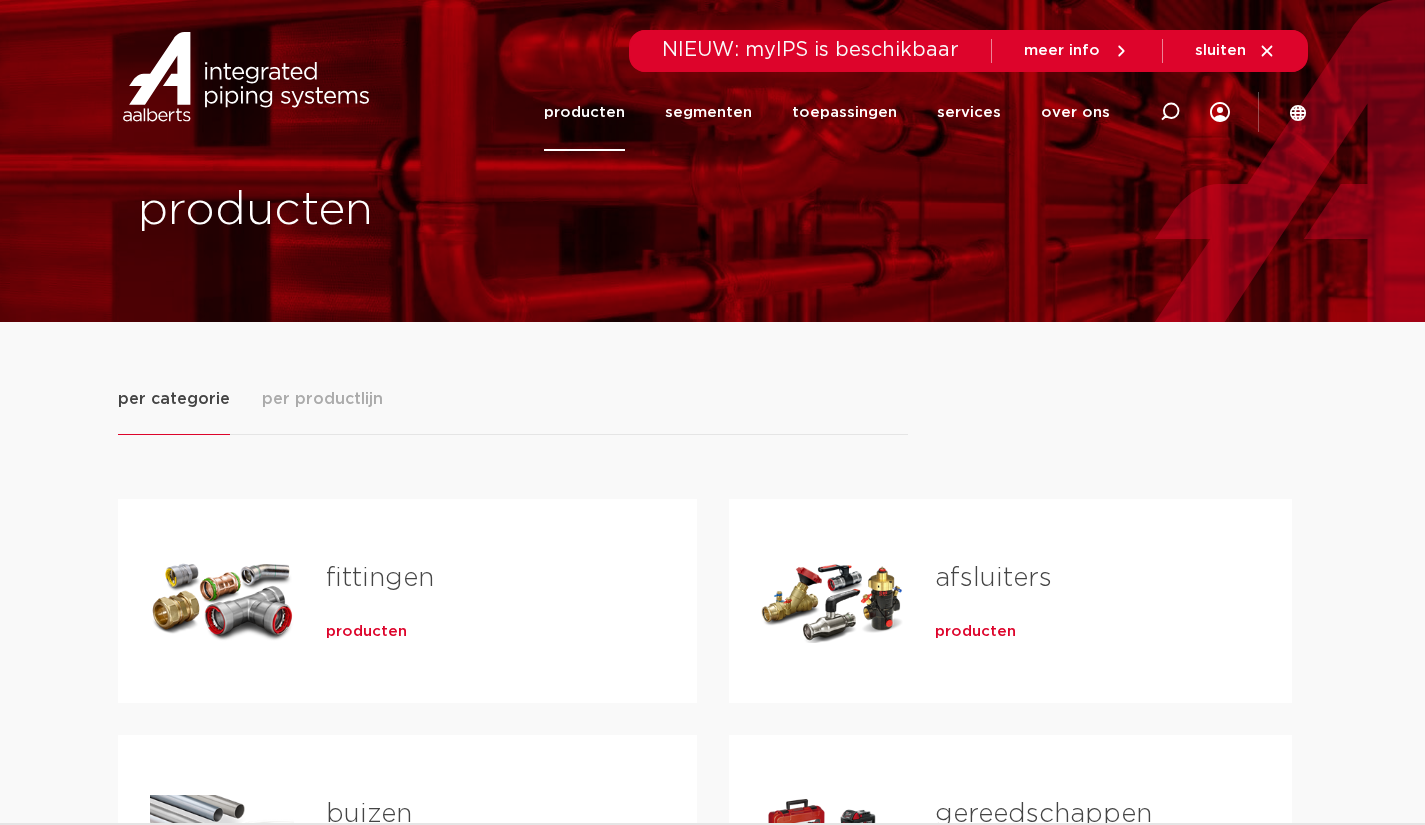 scroll, scrollTop: 0, scrollLeft: 0, axis: both 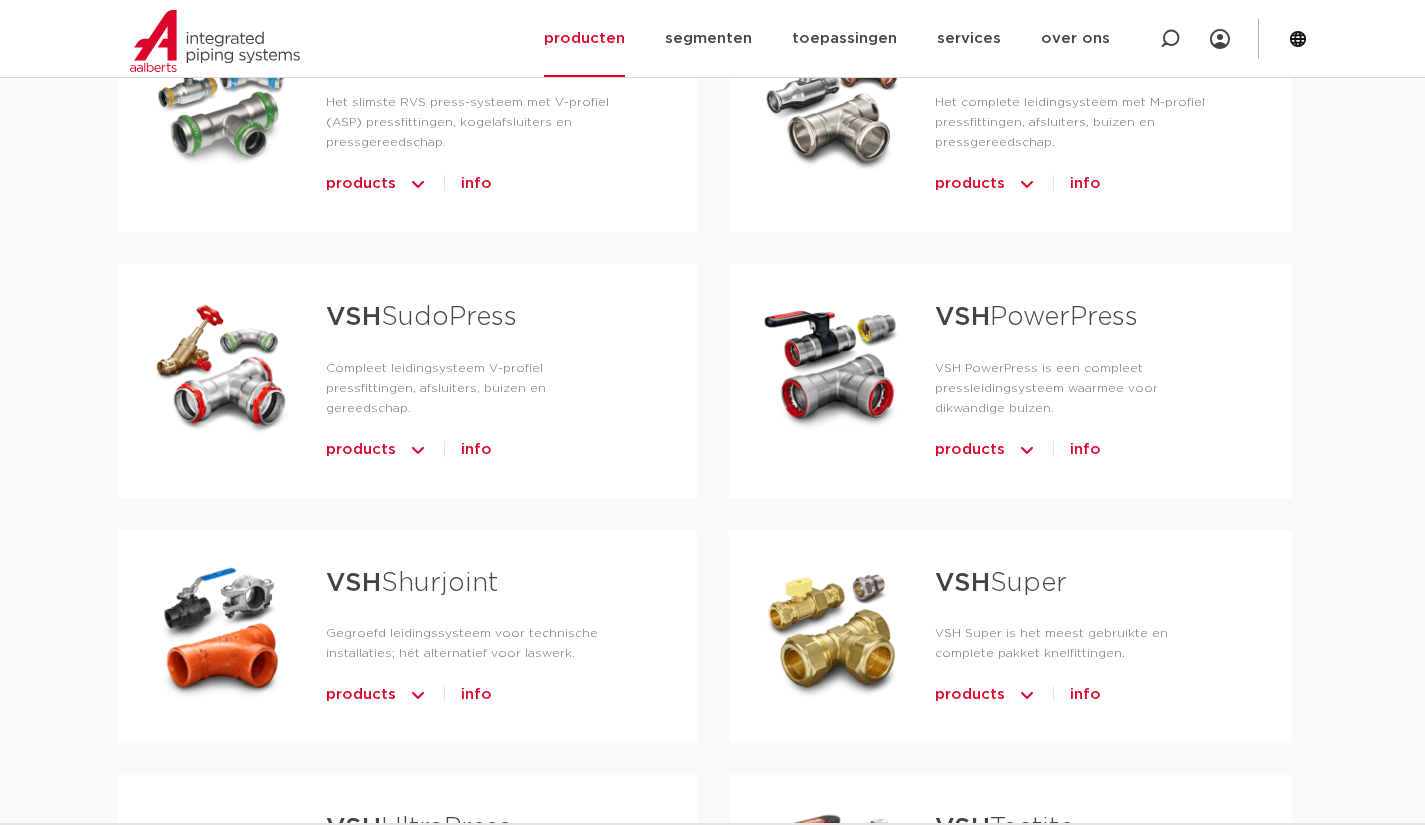 click at bounding box center [832, 366] 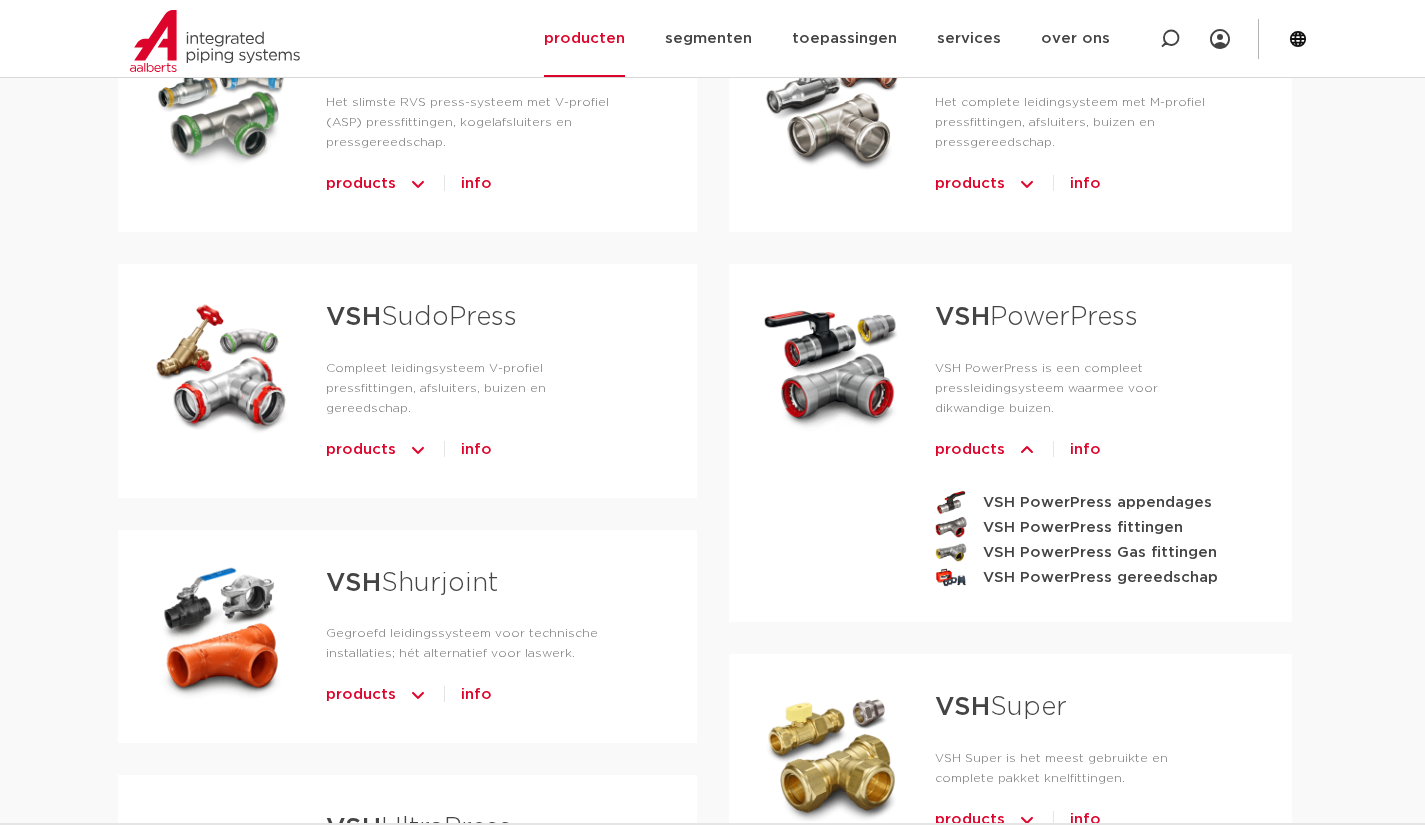 click on "info" at bounding box center (1085, 450) 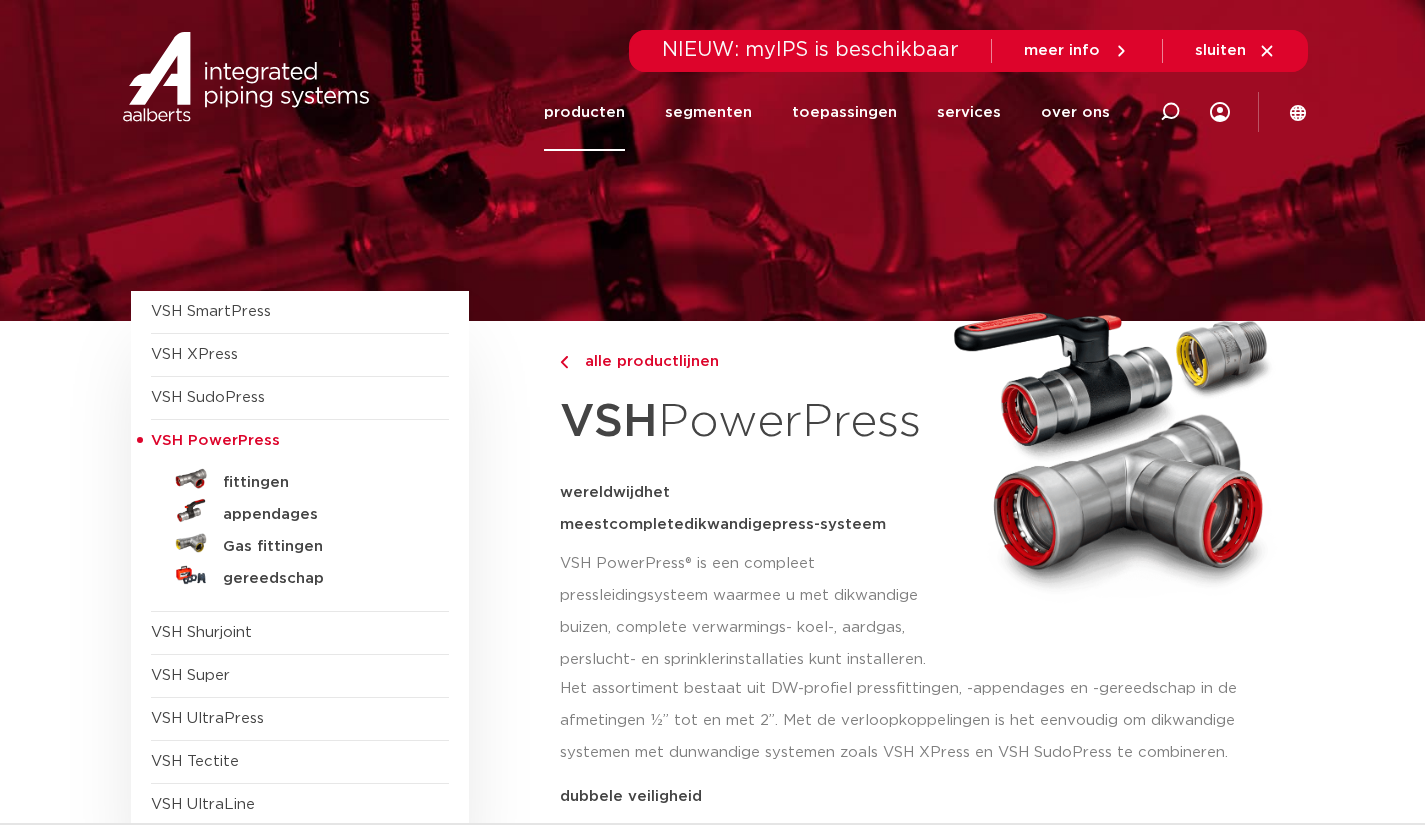scroll, scrollTop: 0, scrollLeft: 0, axis: both 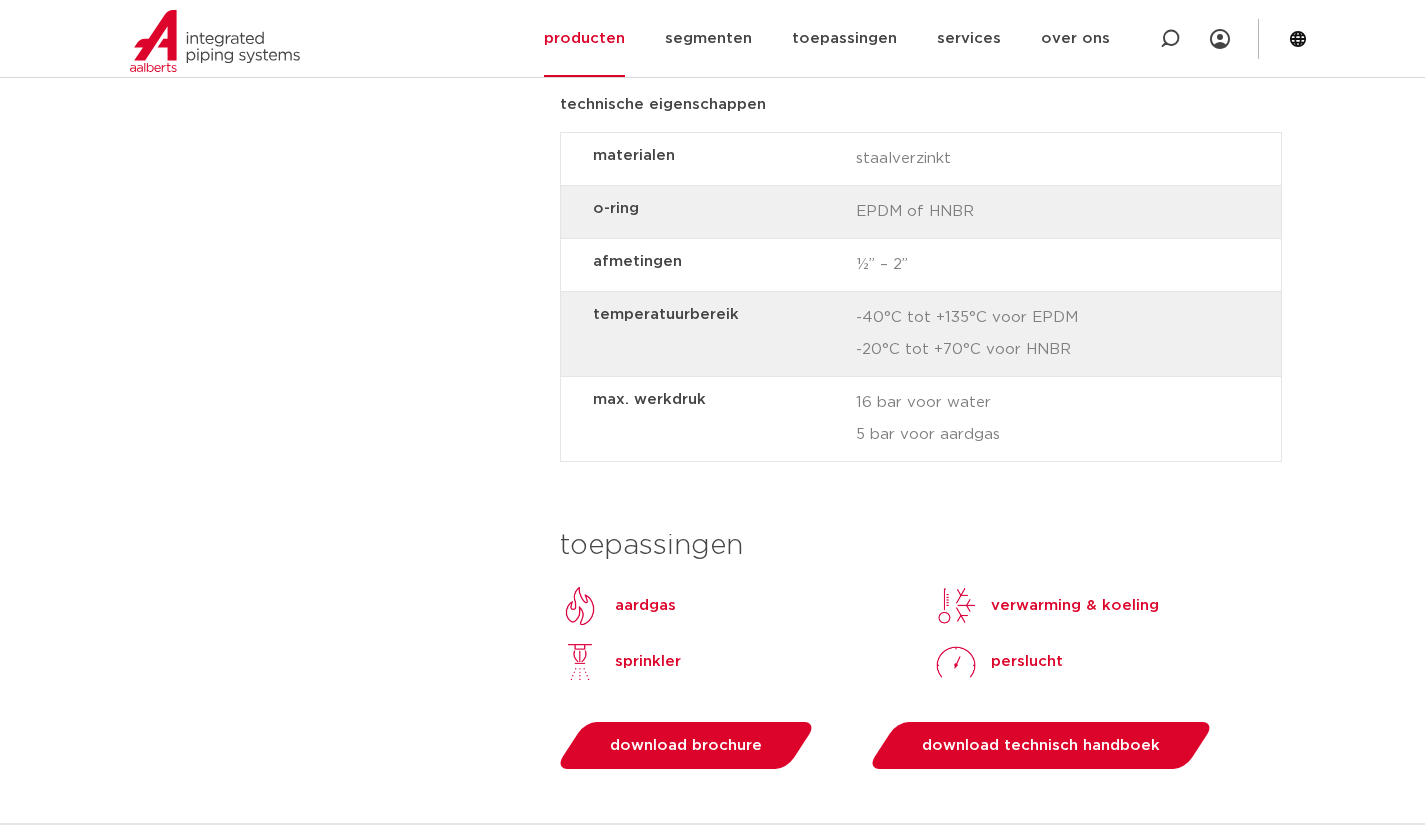 click on "download brochure" at bounding box center [686, 745] 